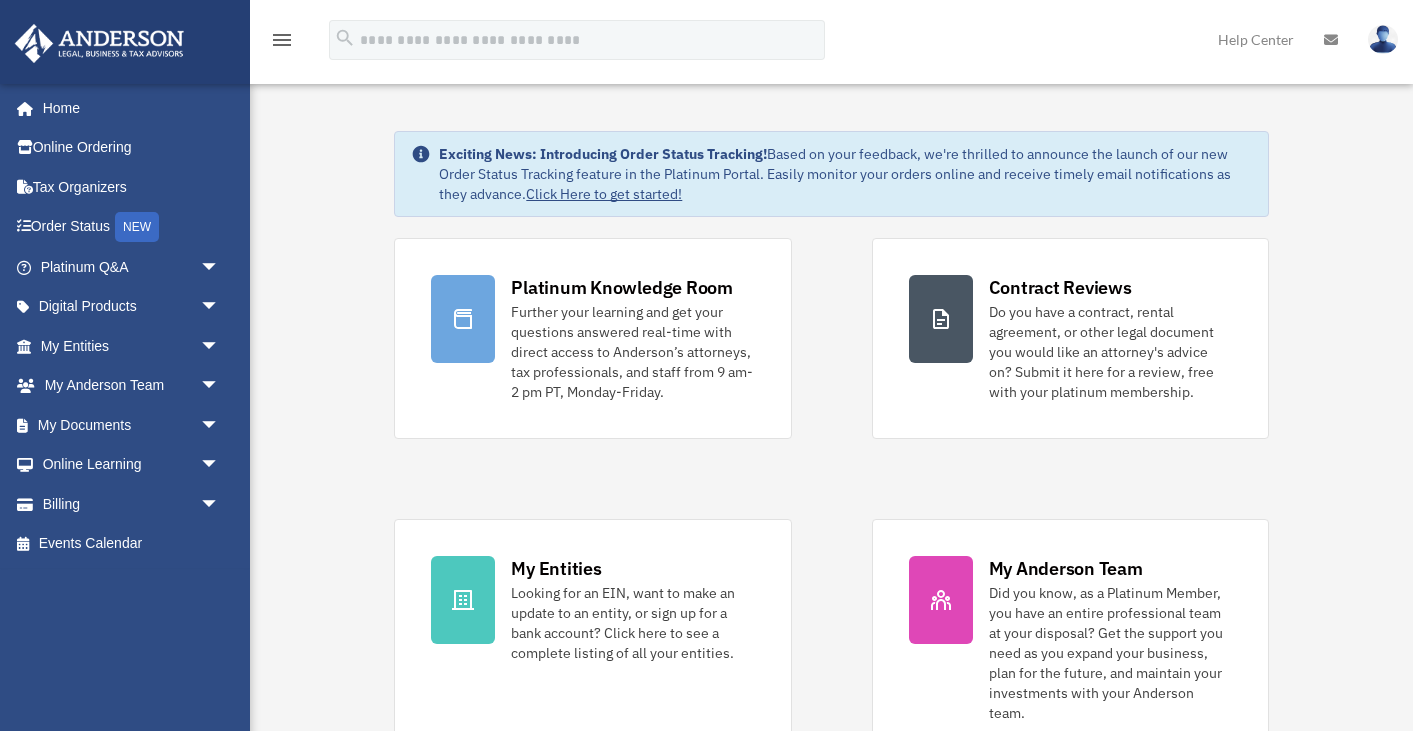 scroll, scrollTop: 0, scrollLeft: 0, axis: both 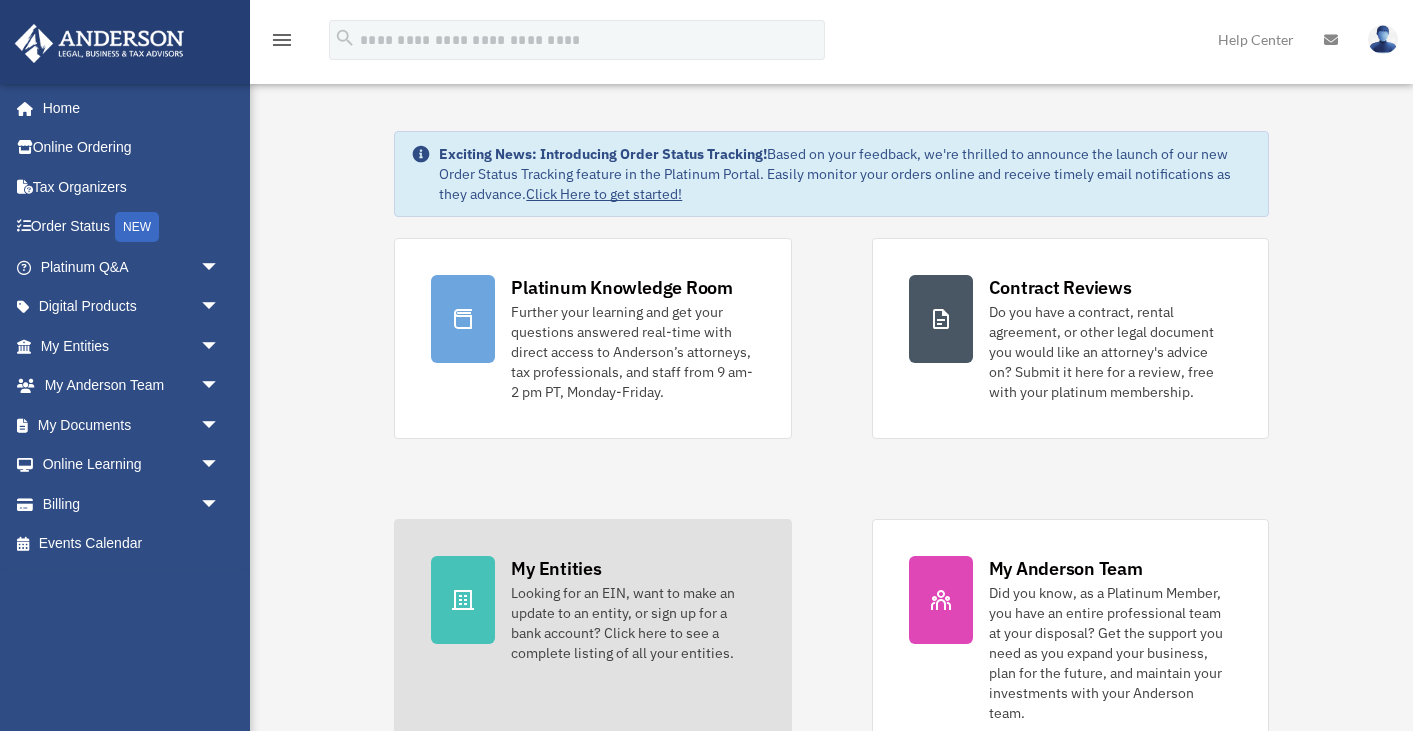 click on "Looking for an EIN, want to  make an update to an entity, or sign up for a bank account?  Click here to see a complete listing of all your entities." at bounding box center (632, 623) 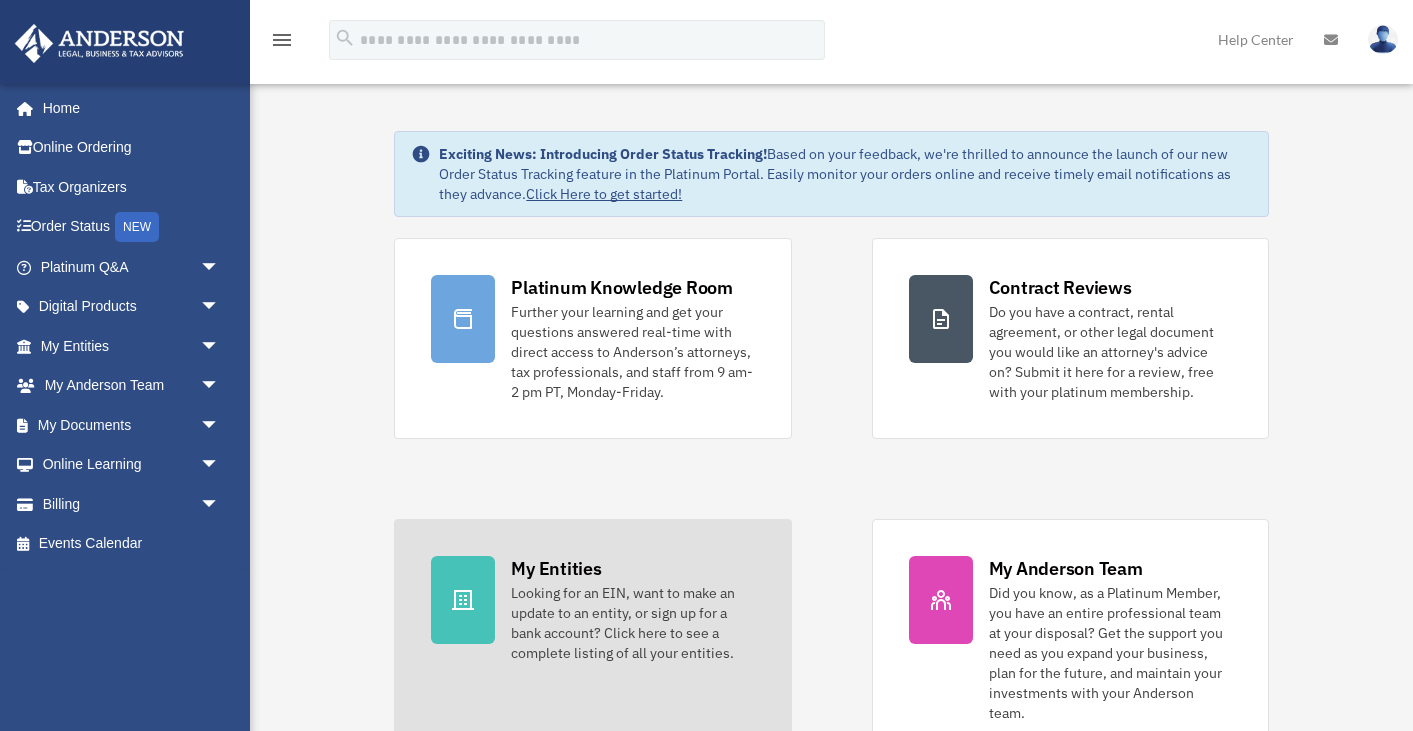 scroll, scrollTop: 29, scrollLeft: 0, axis: vertical 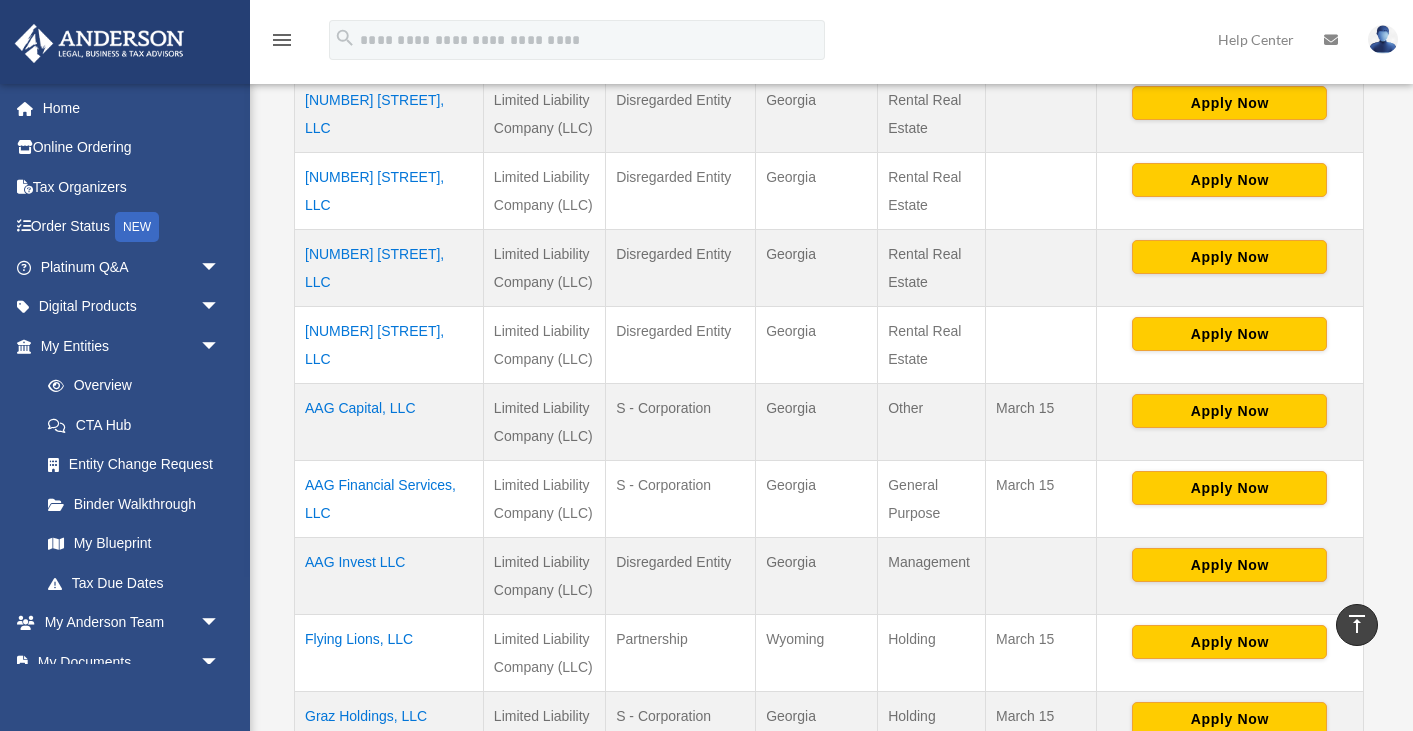 click on "AAG Financial Services, LLC" at bounding box center (389, 498) 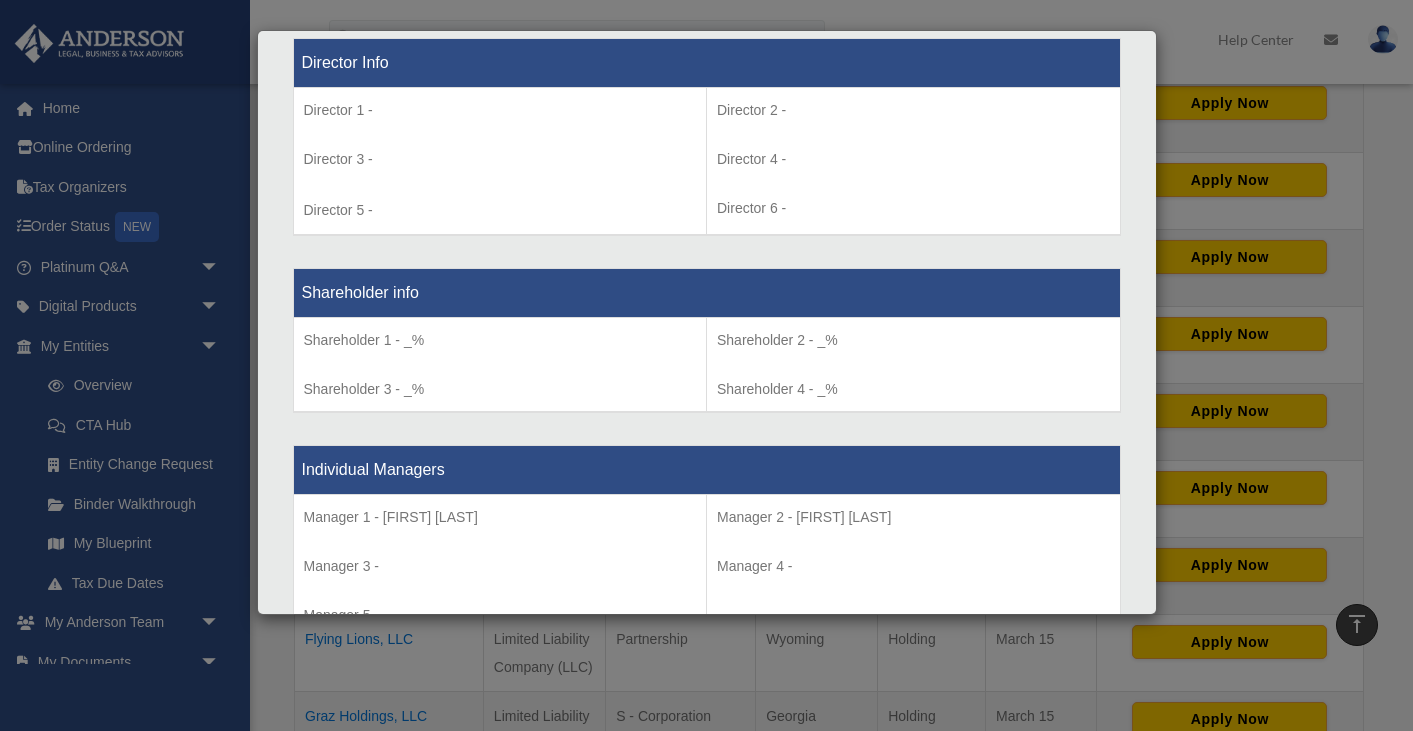 scroll, scrollTop: 2003, scrollLeft: 0, axis: vertical 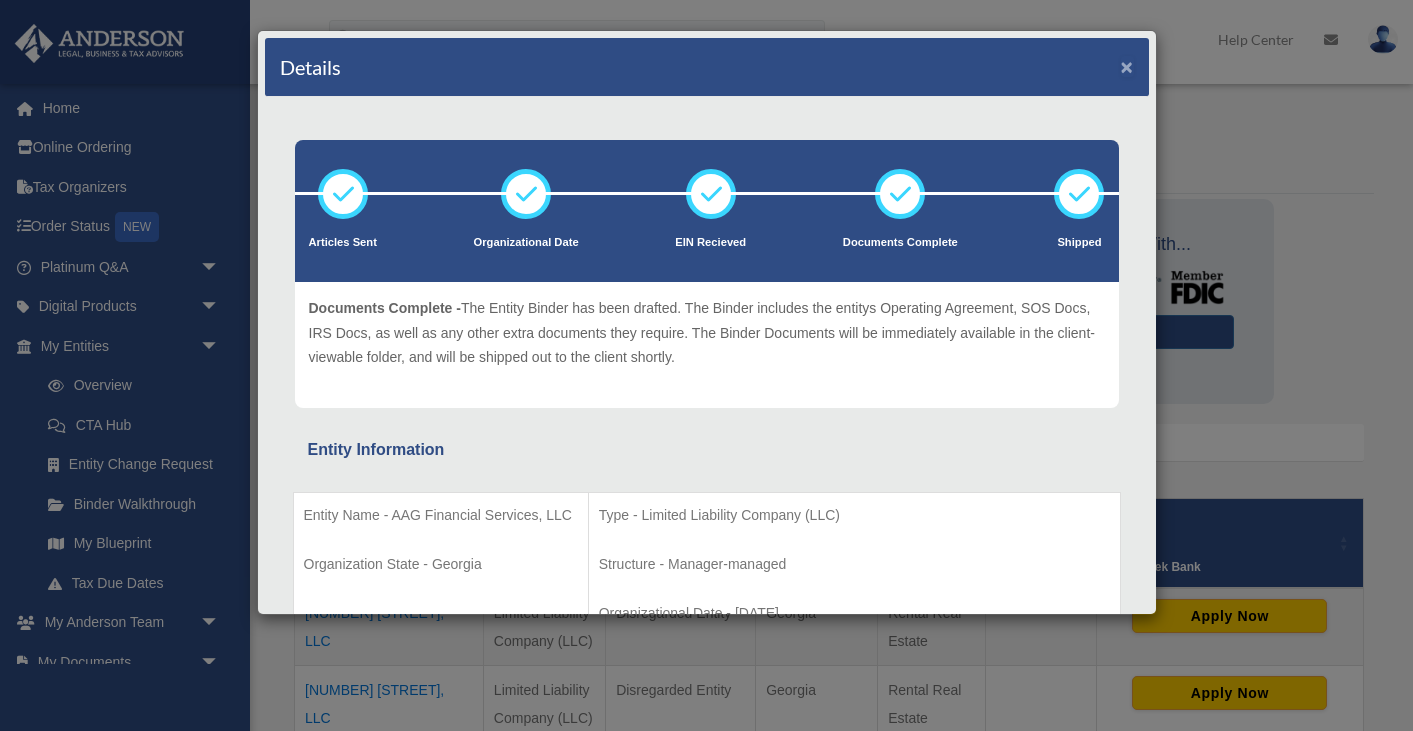click on "×" at bounding box center [1127, 66] 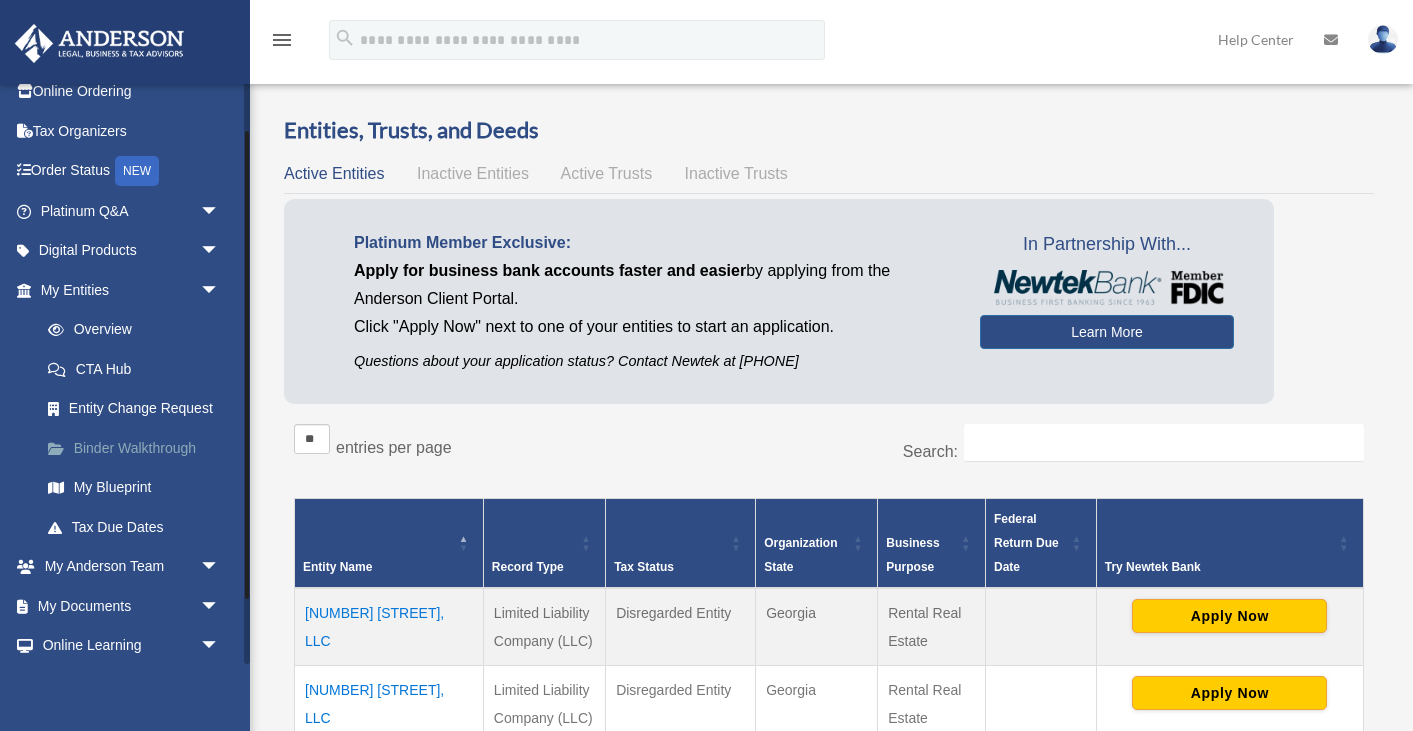scroll, scrollTop: 69, scrollLeft: 0, axis: vertical 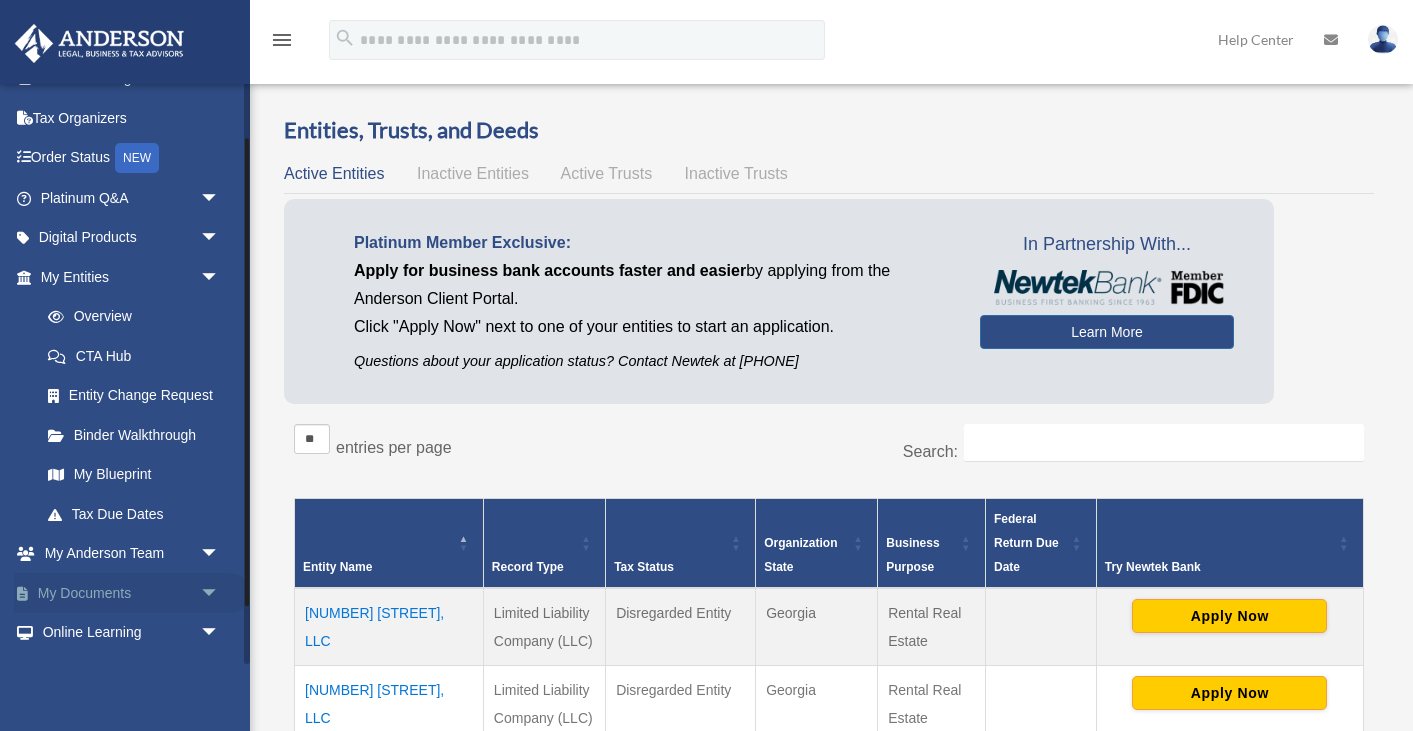 click on "My Documents arrow_drop_down" at bounding box center (132, 593) 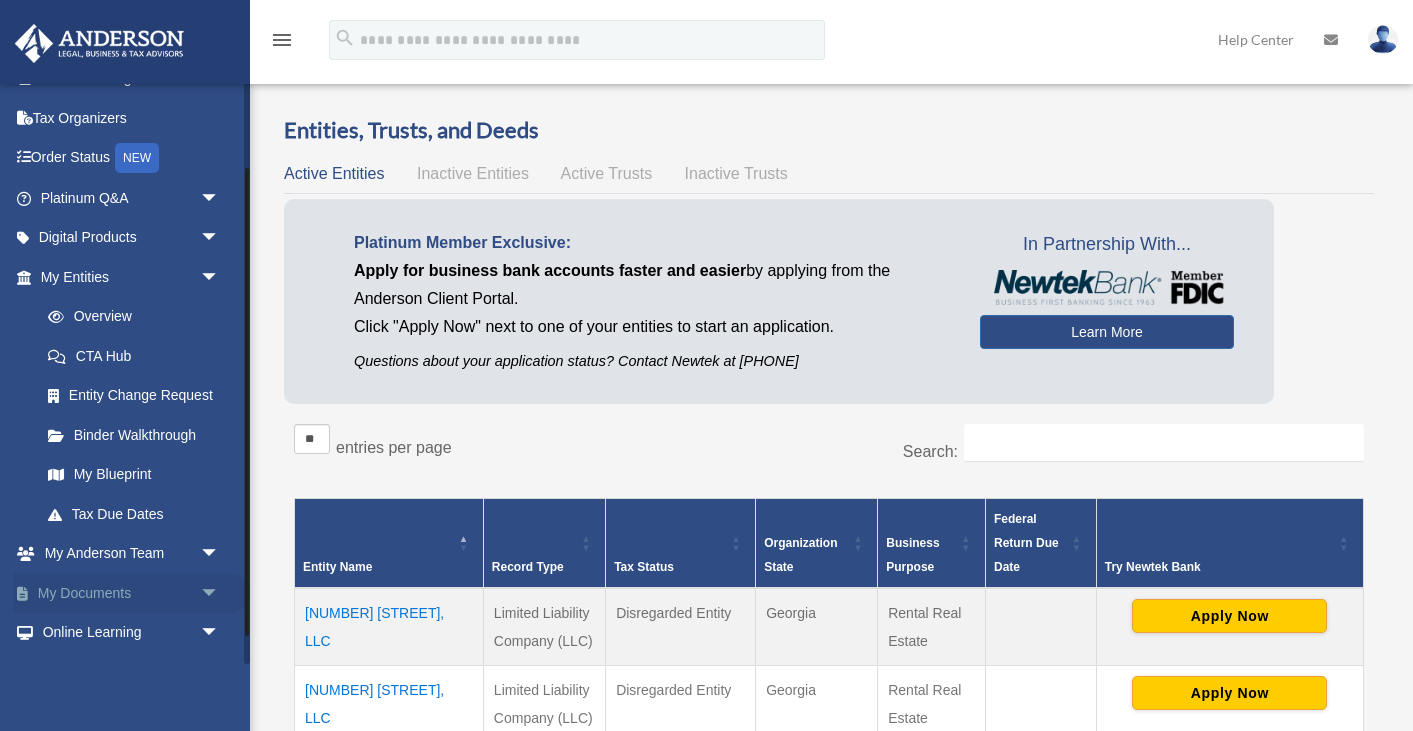 scroll, scrollTop: 141, scrollLeft: 0, axis: vertical 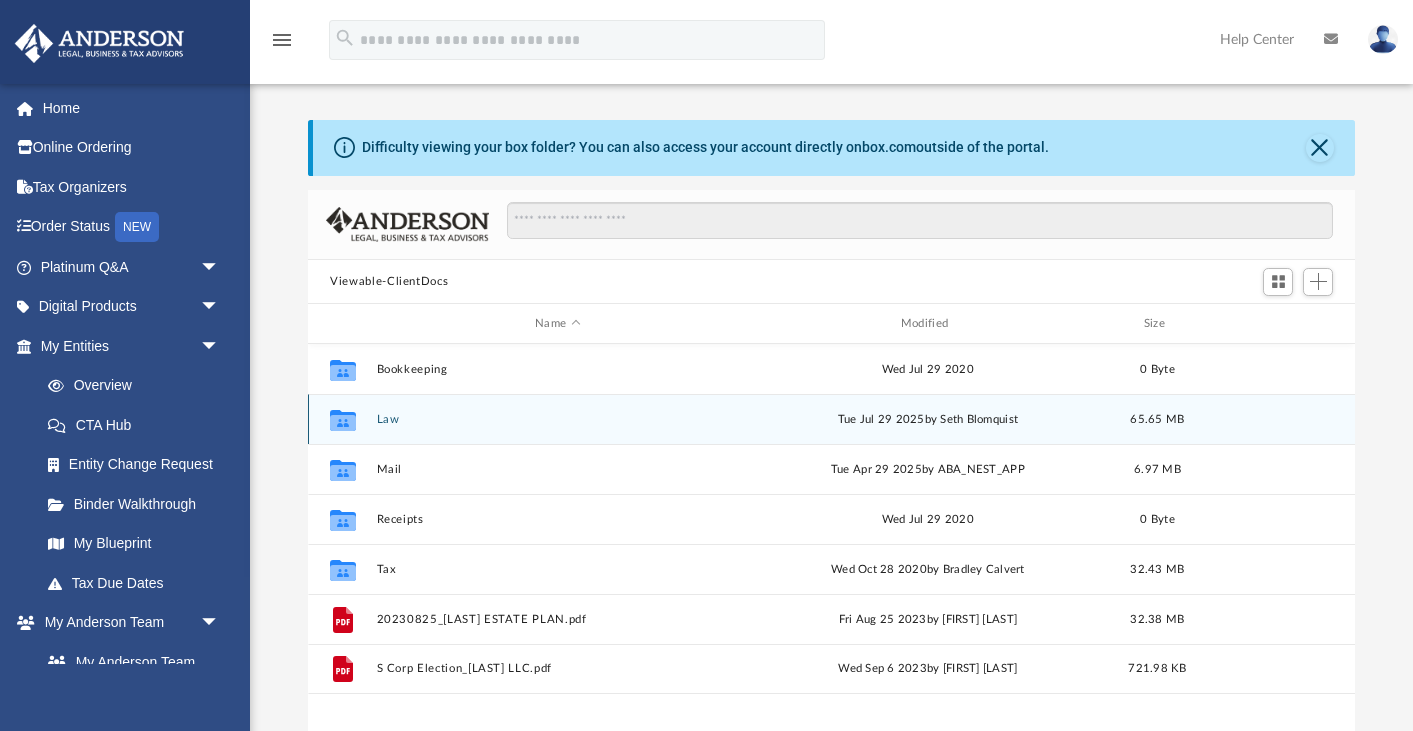 click on "Law" at bounding box center (558, 419) 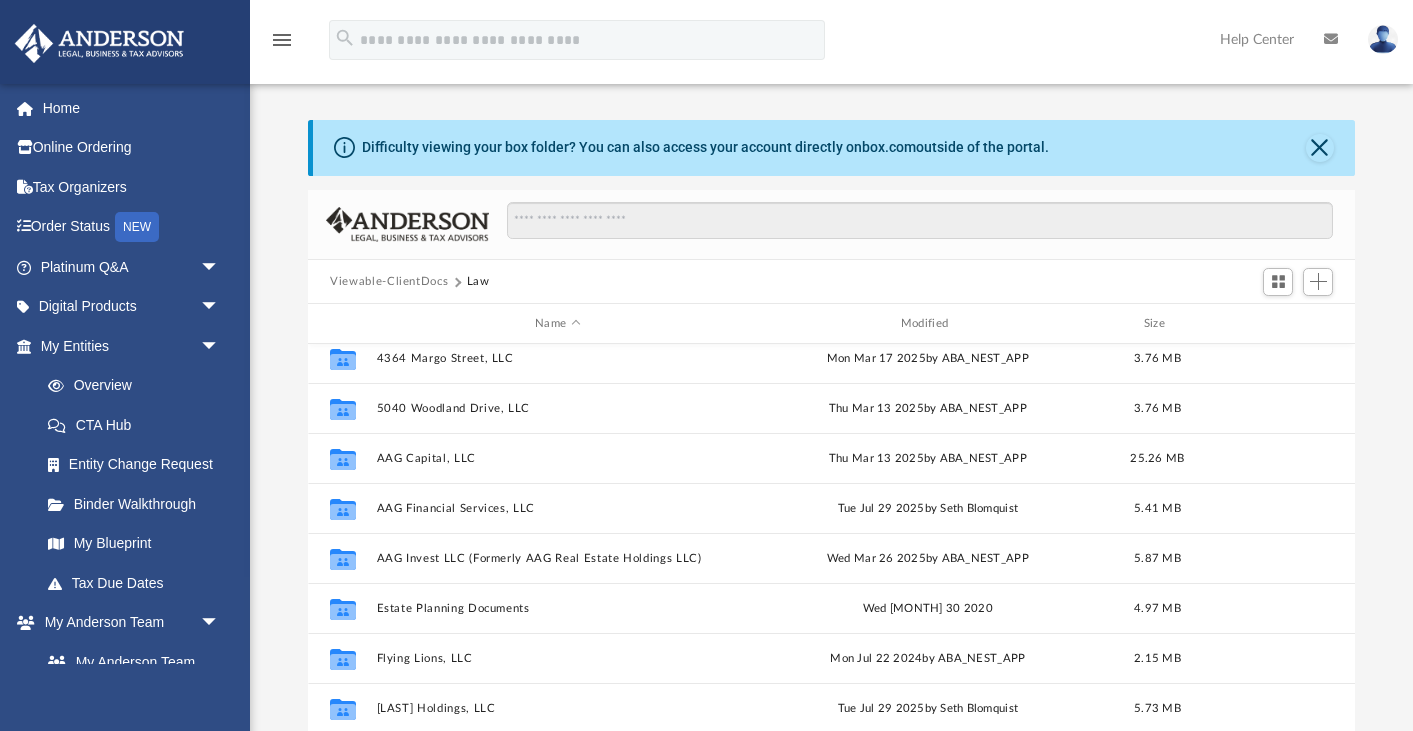 scroll, scrollTop: 135, scrollLeft: 0, axis: vertical 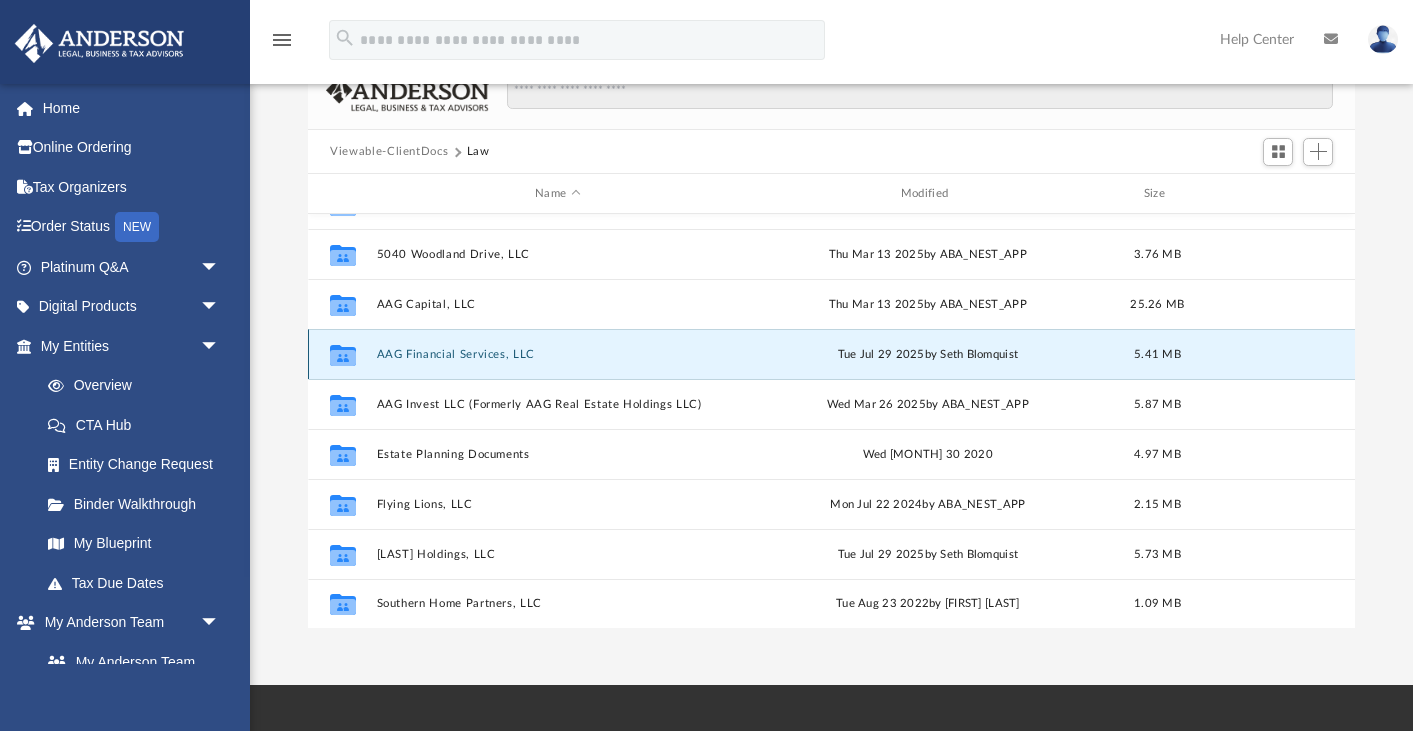 click on "AAG Financial Services, LLC" at bounding box center [558, 354] 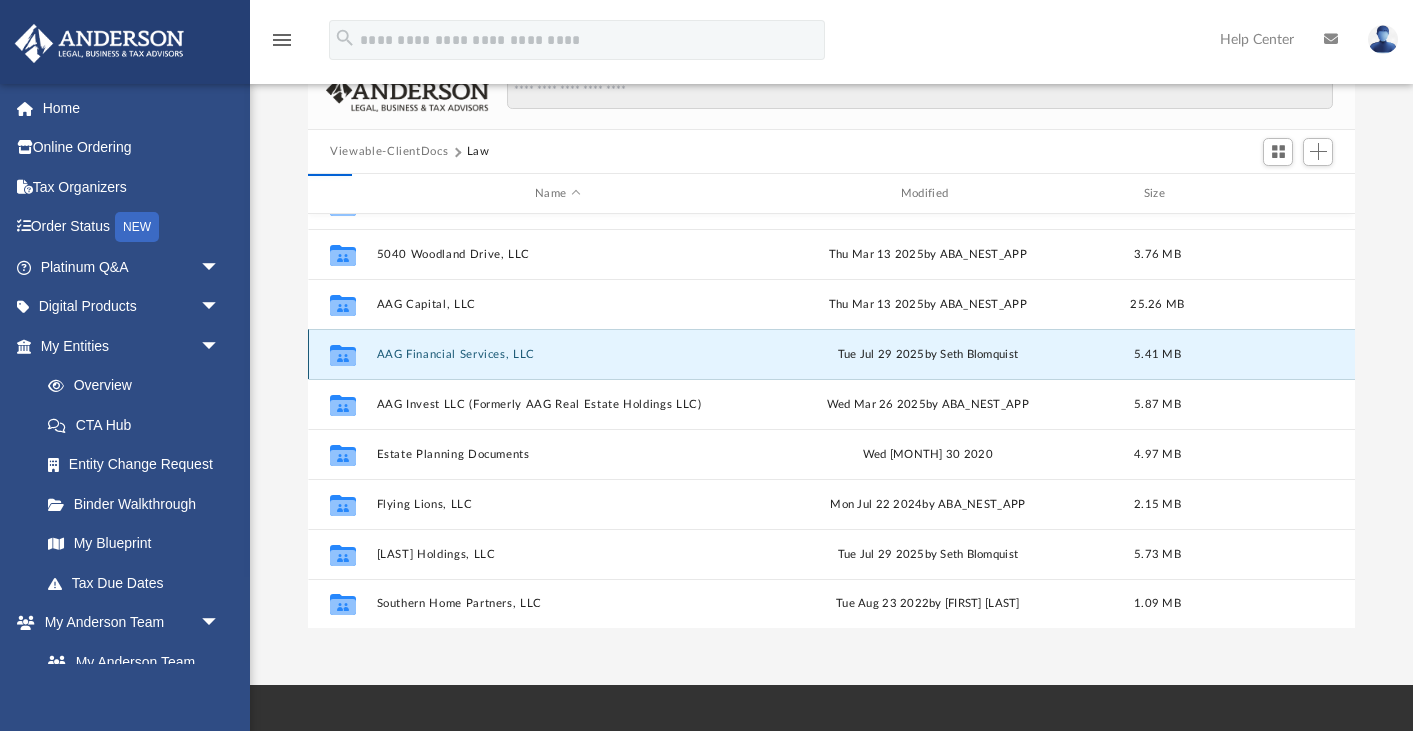 scroll, scrollTop: 0, scrollLeft: 0, axis: both 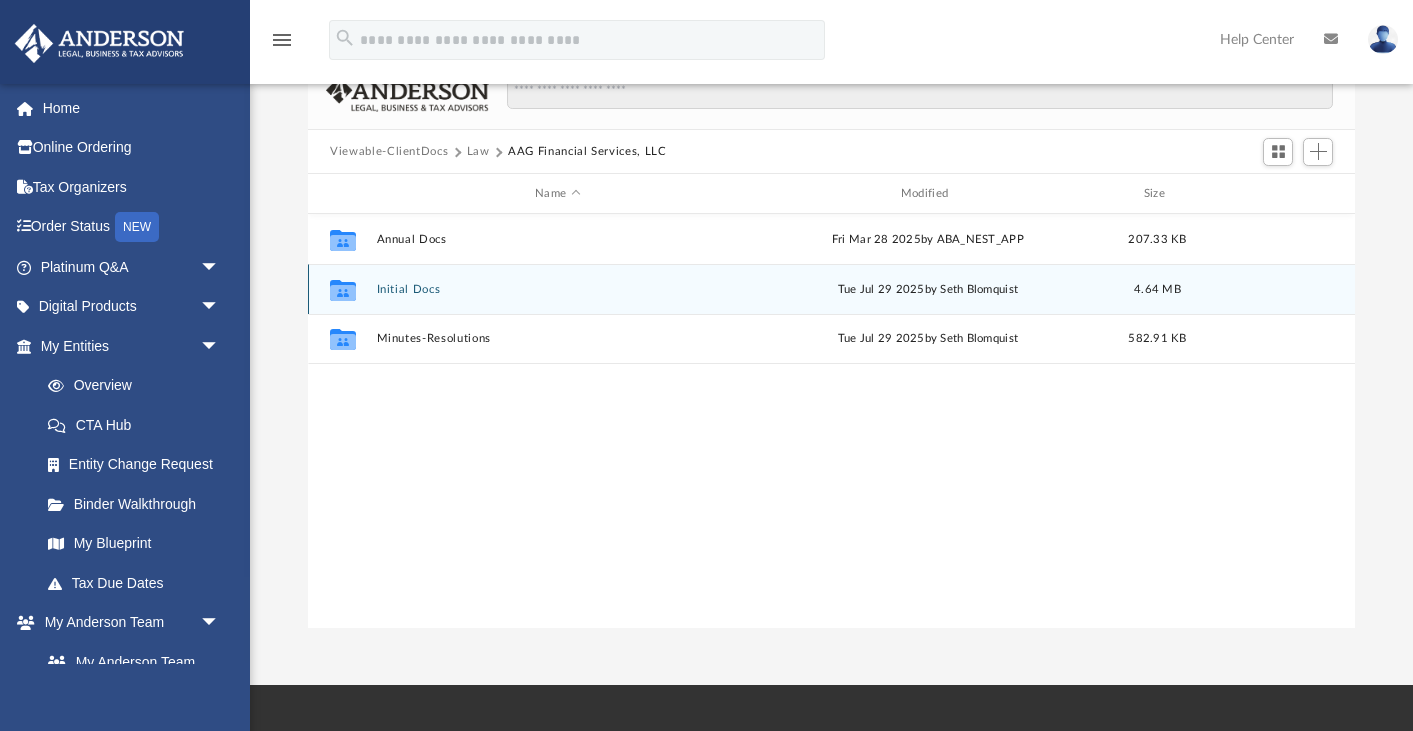 click on "Initial Docs" at bounding box center (558, 289) 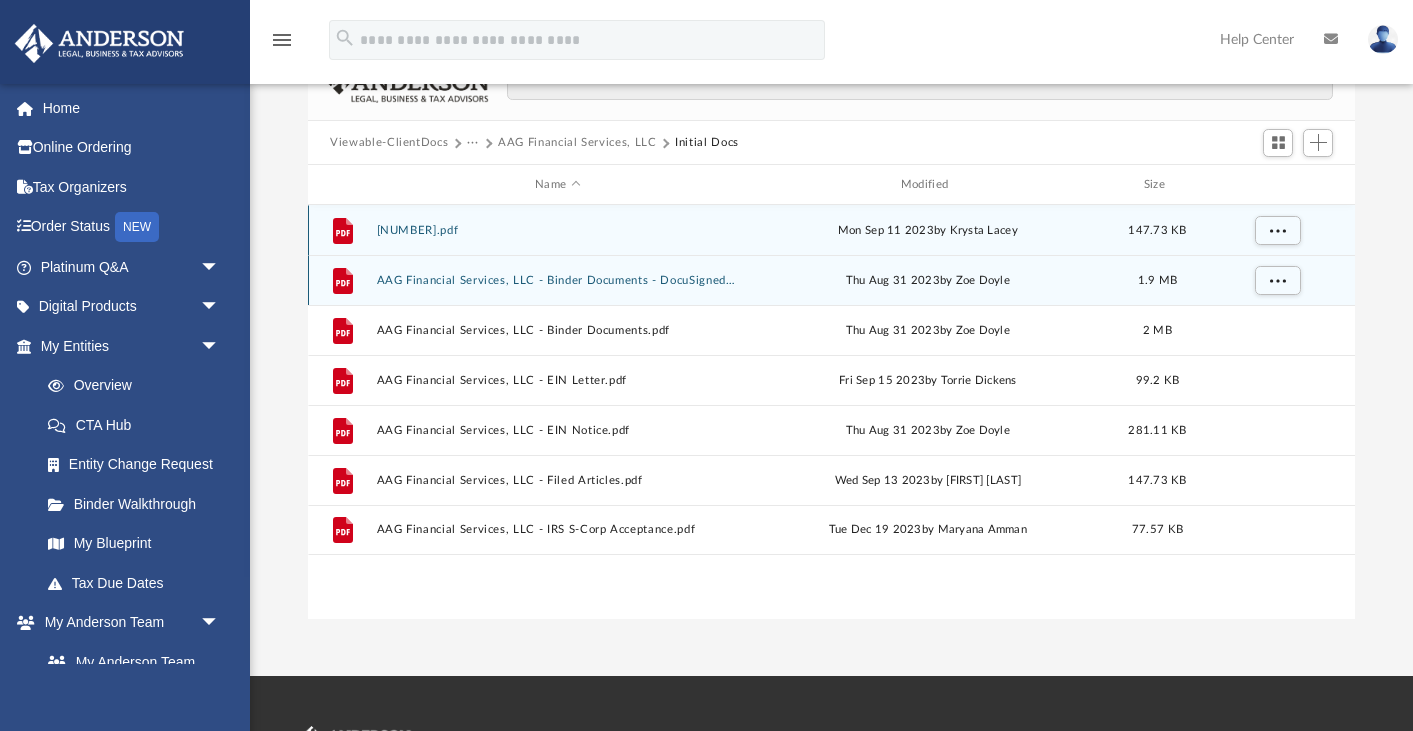 scroll, scrollTop: 119, scrollLeft: 0, axis: vertical 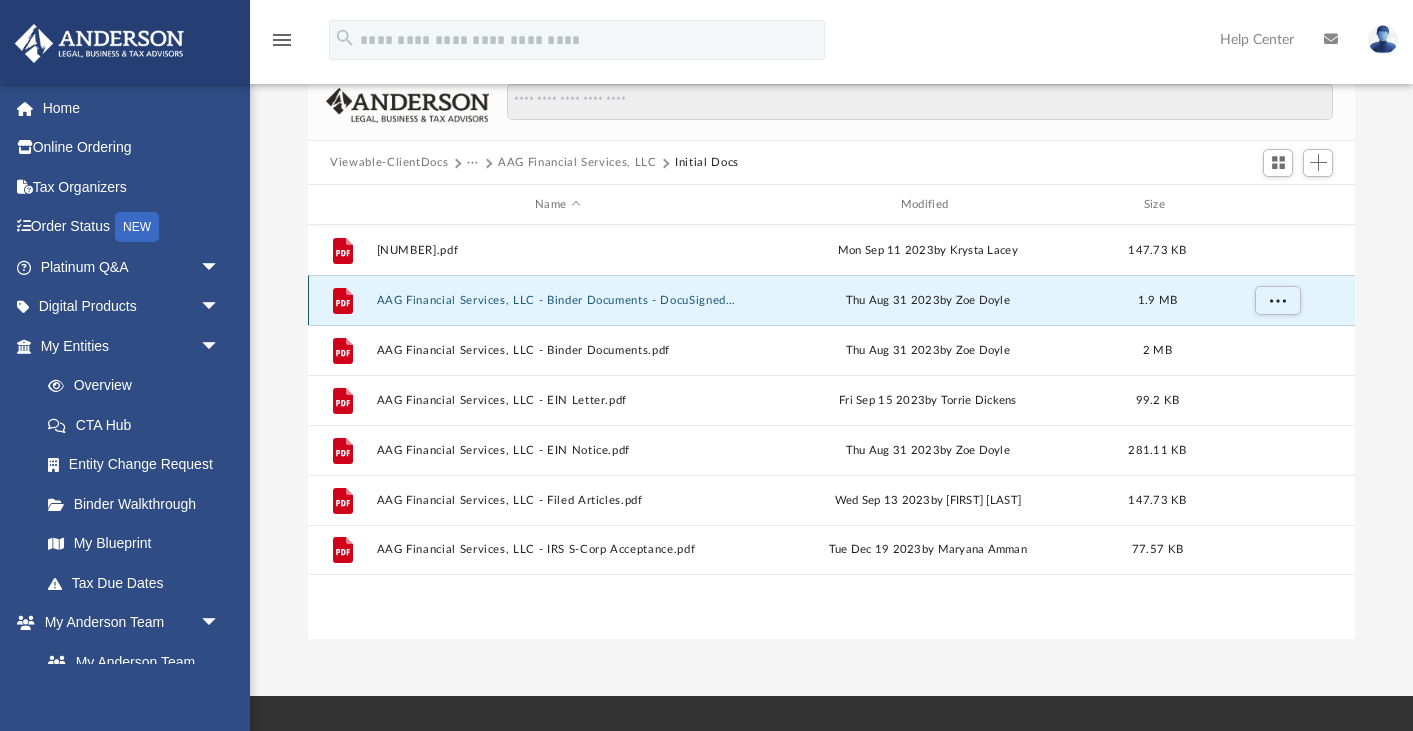 click on "AAG Financial Services, LLC - Binder Documents - DocuSigned.pdf" at bounding box center [558, 300] 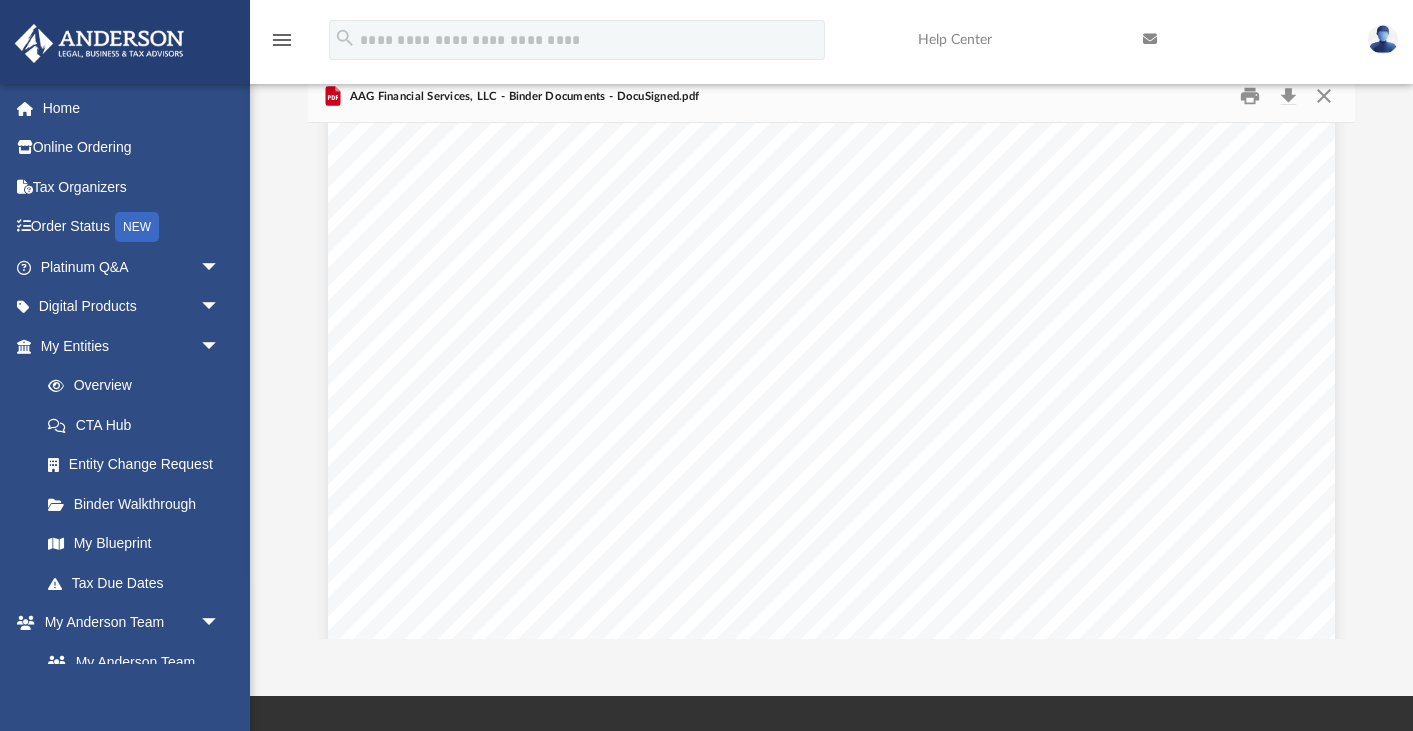 scroll, scrollTop: 4734, scrollLeft: 0, axis: vertical 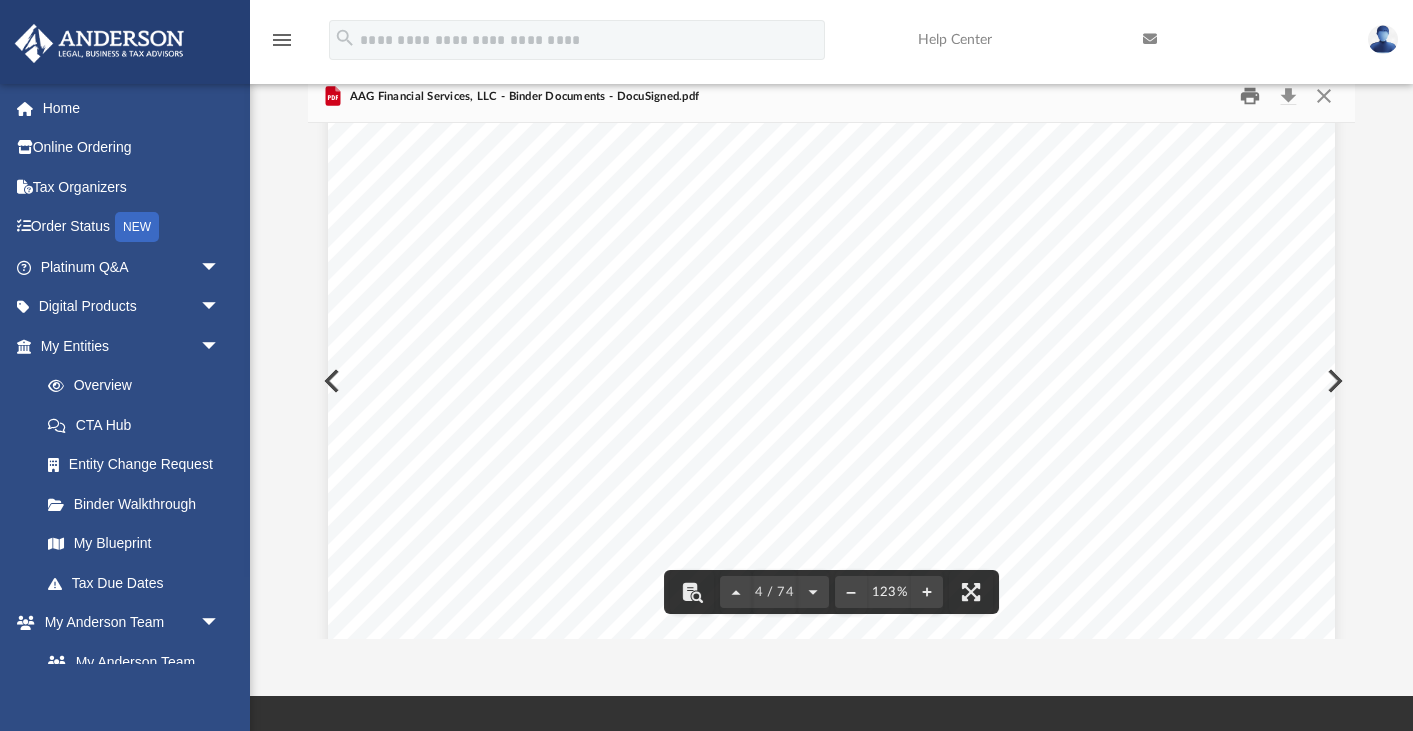 click at bounding box center (1250, 96) 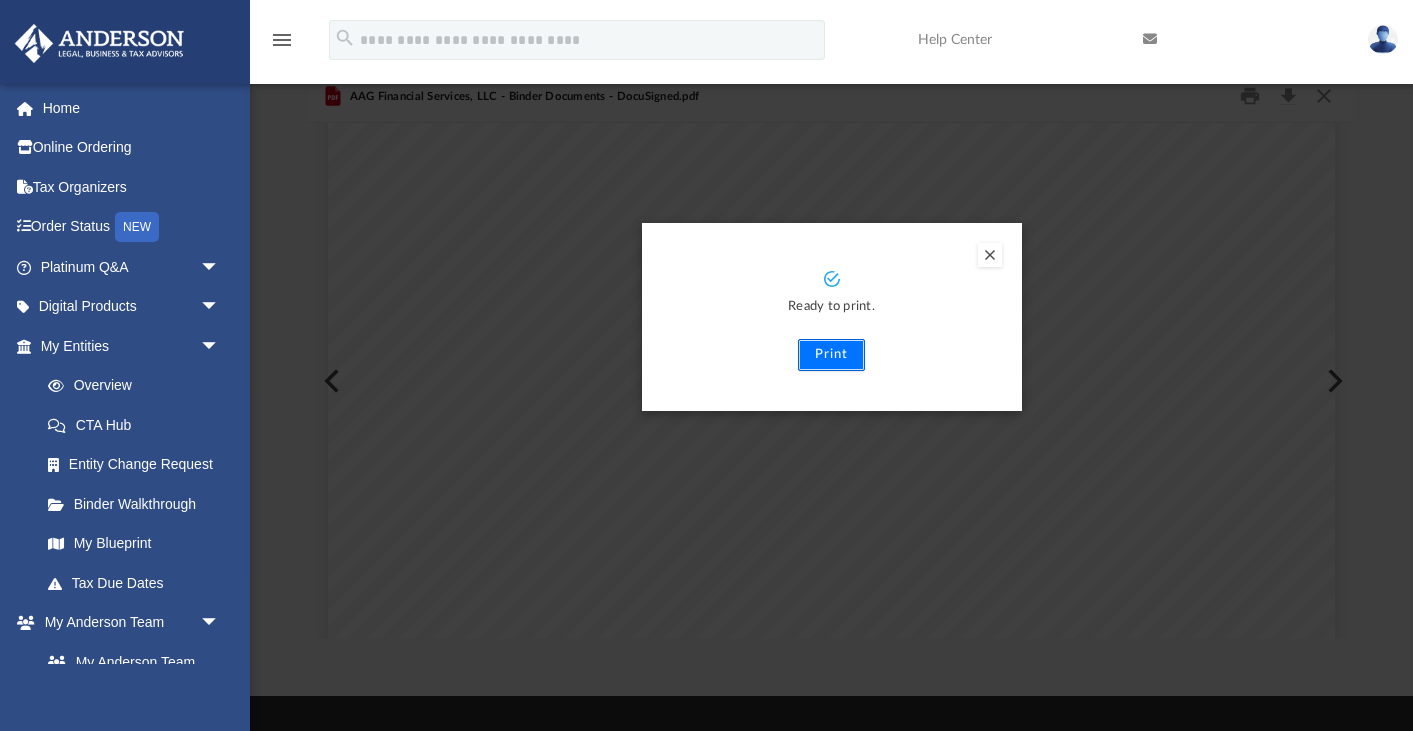 click on "Print" at bounding box center (831, 355) 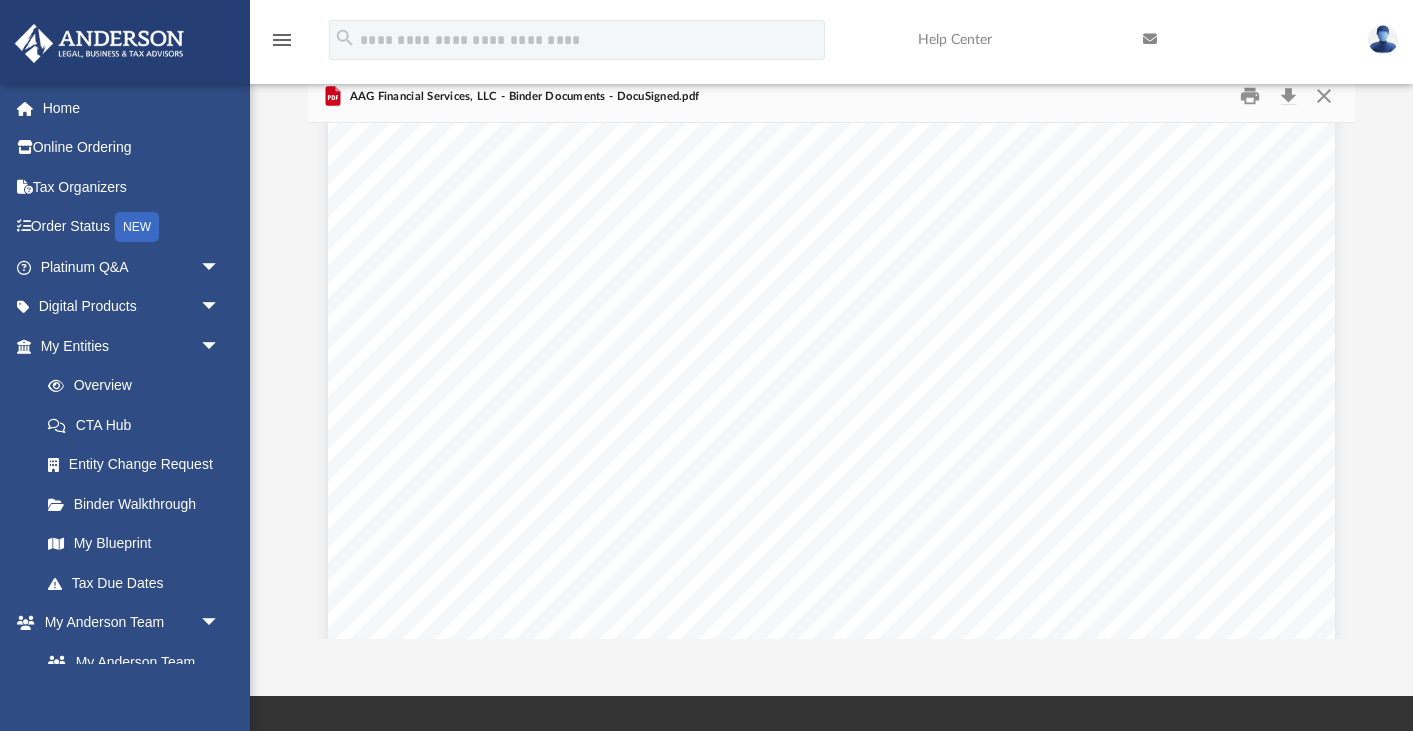 scroll, scrollTop: 0, scrollLeft: 0, axis: both 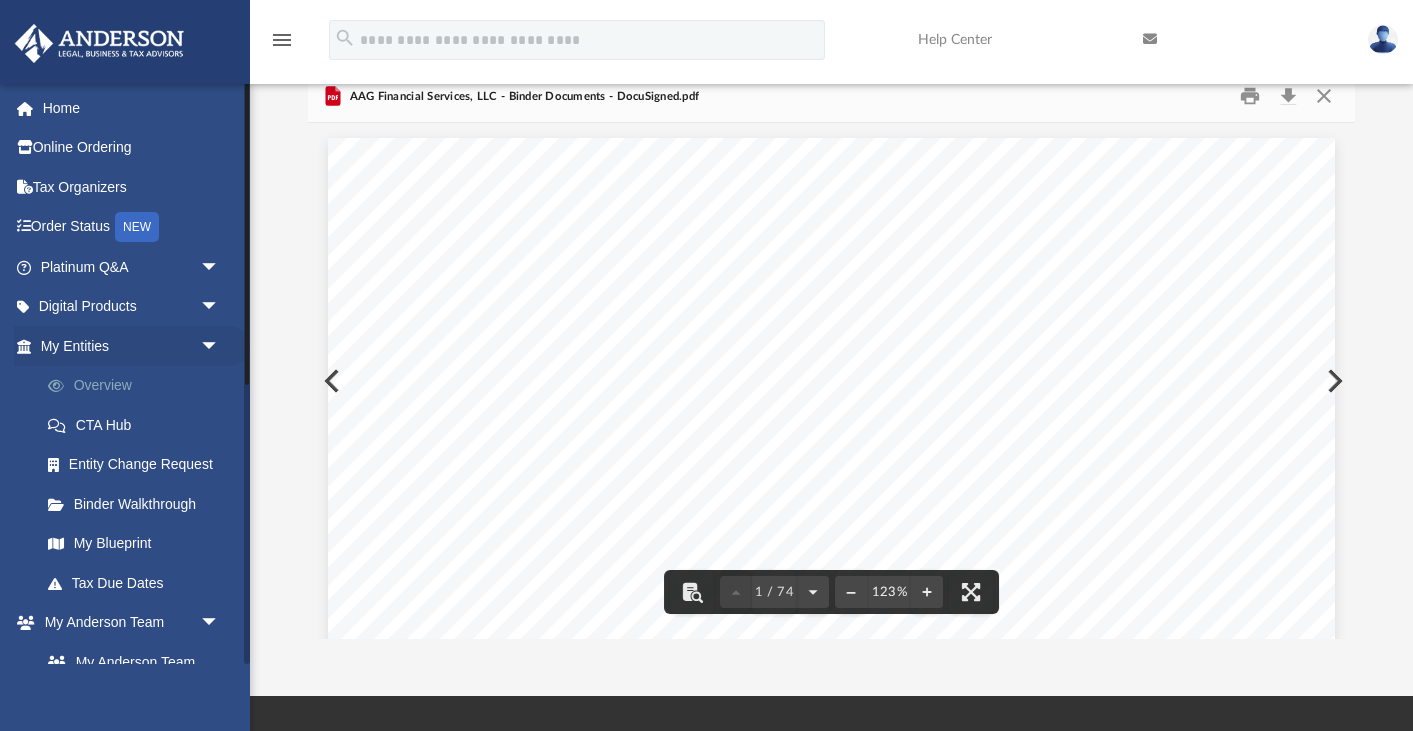 click on "Overview" at bounding box center (139, 386) 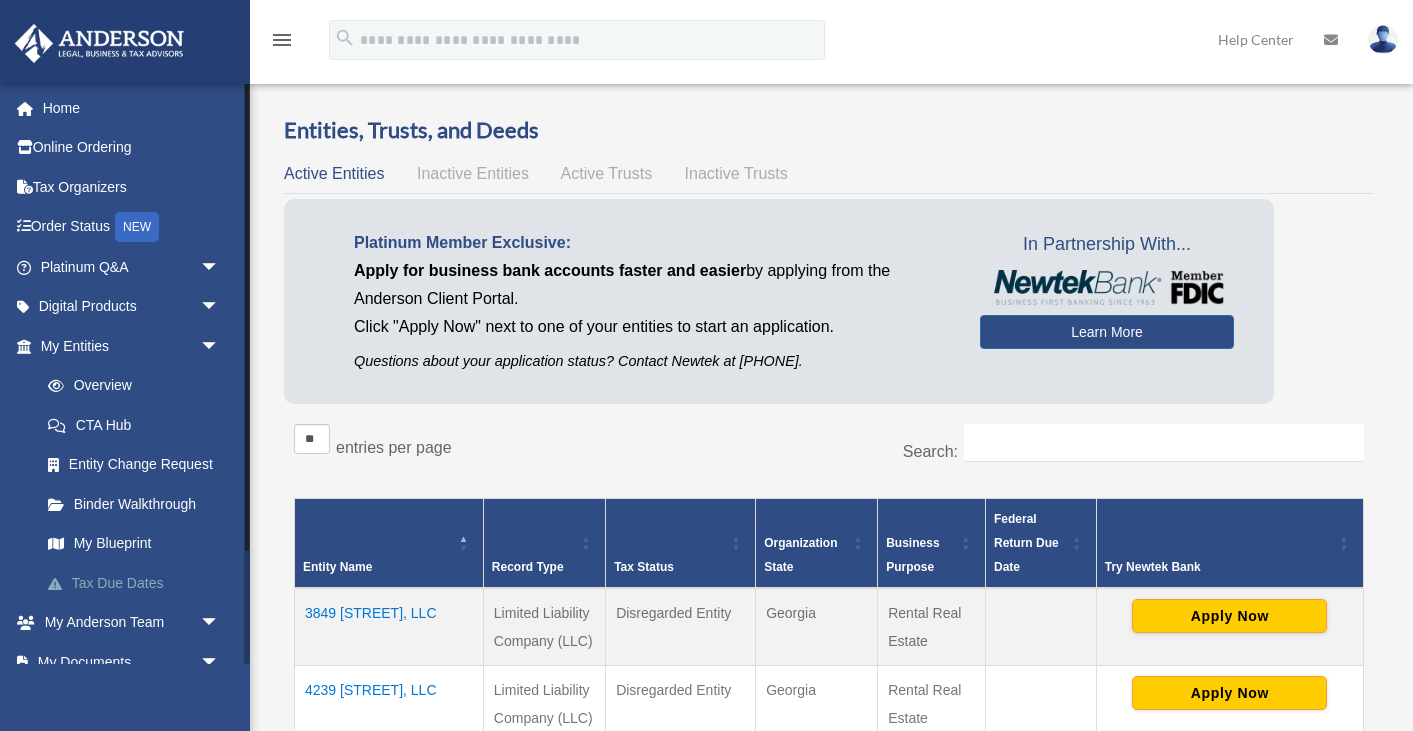 scroll, scrollTop: 0, scrollLeft: 0, axis: both 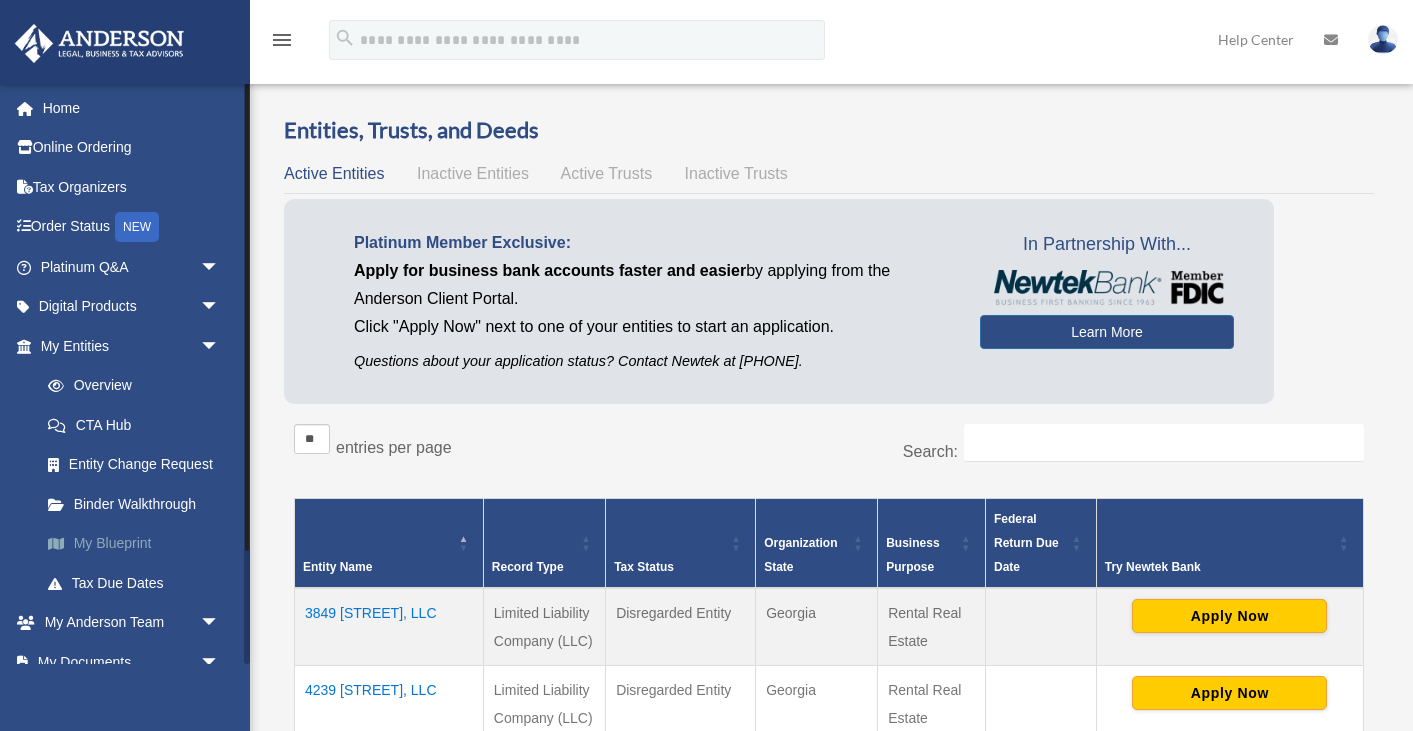 click on "My Blueprint" at bounding box center (139, 544) 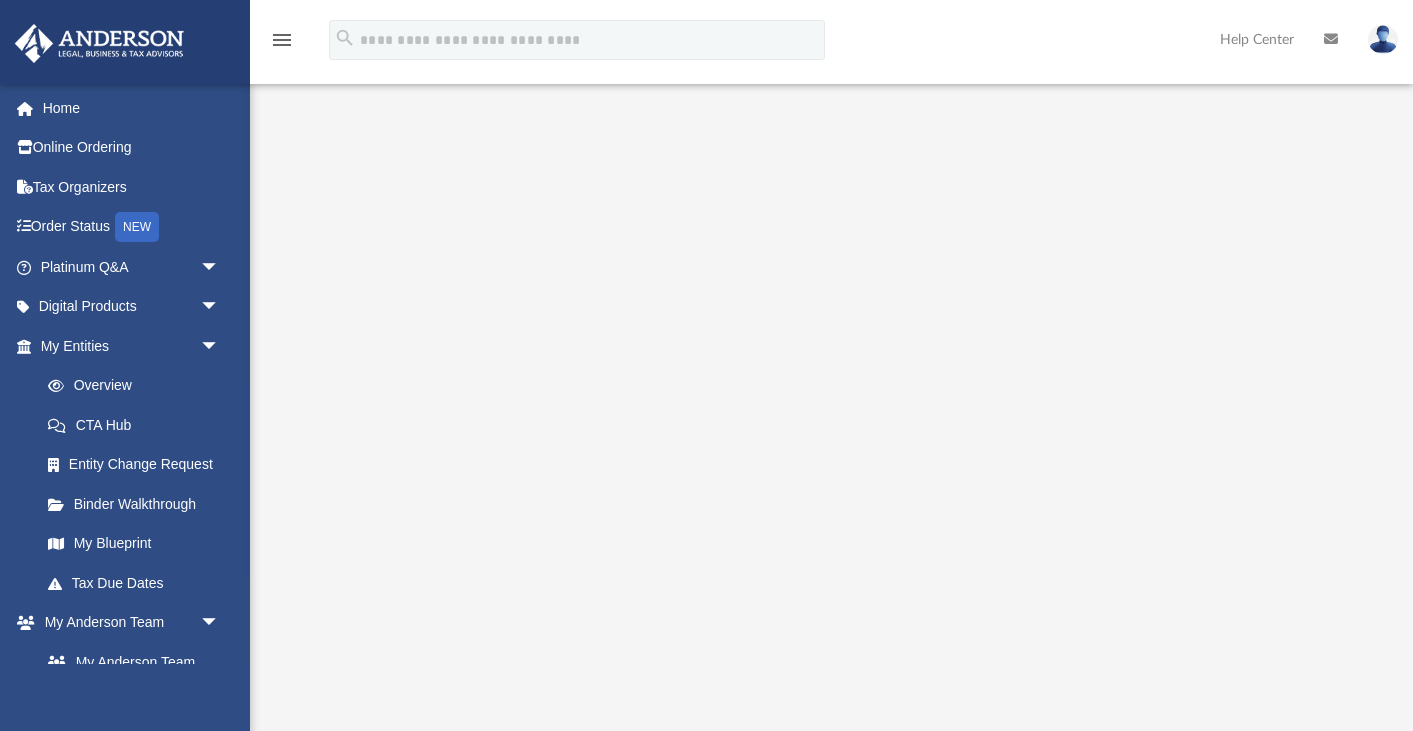 scroll, scrollTop: 123, scrollLeft: 0, axis: vertical 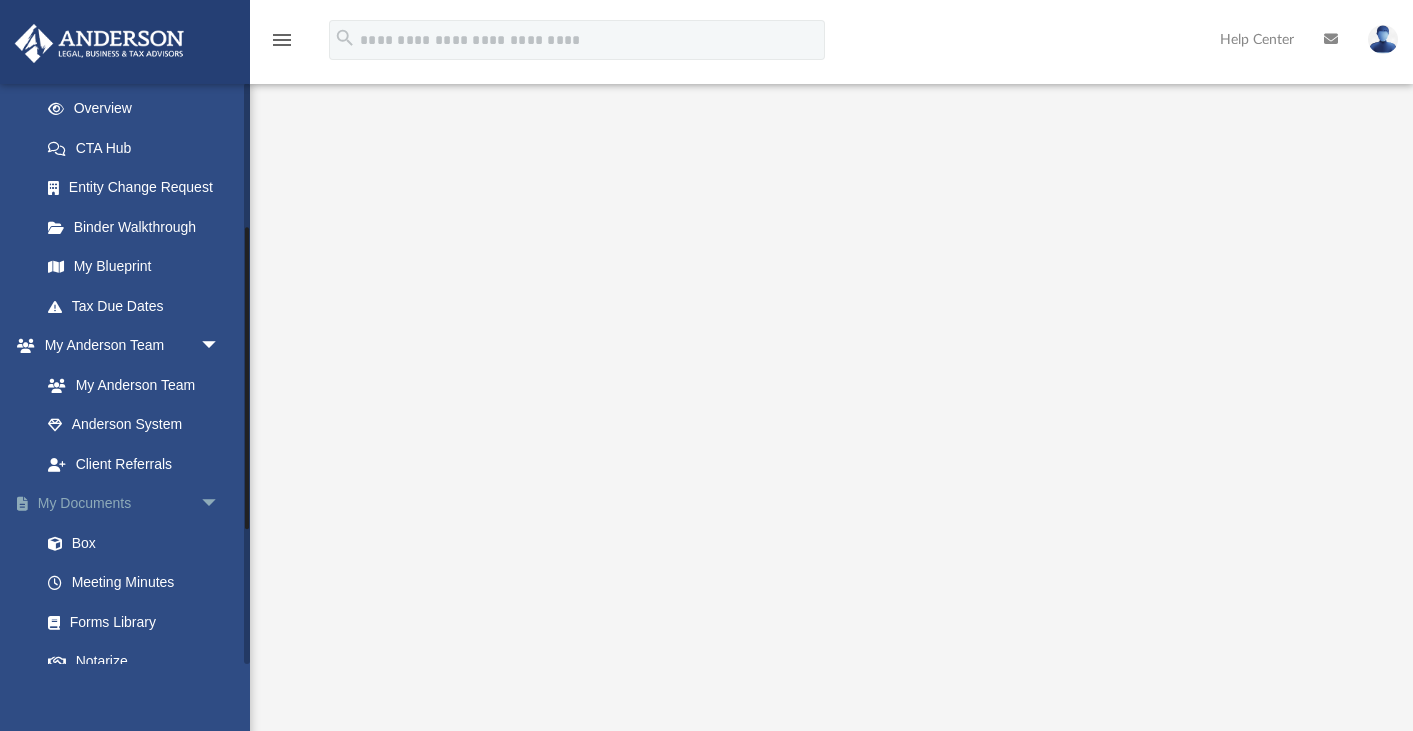 click on "arrow_drop_down" at bounding box center [220, 504] 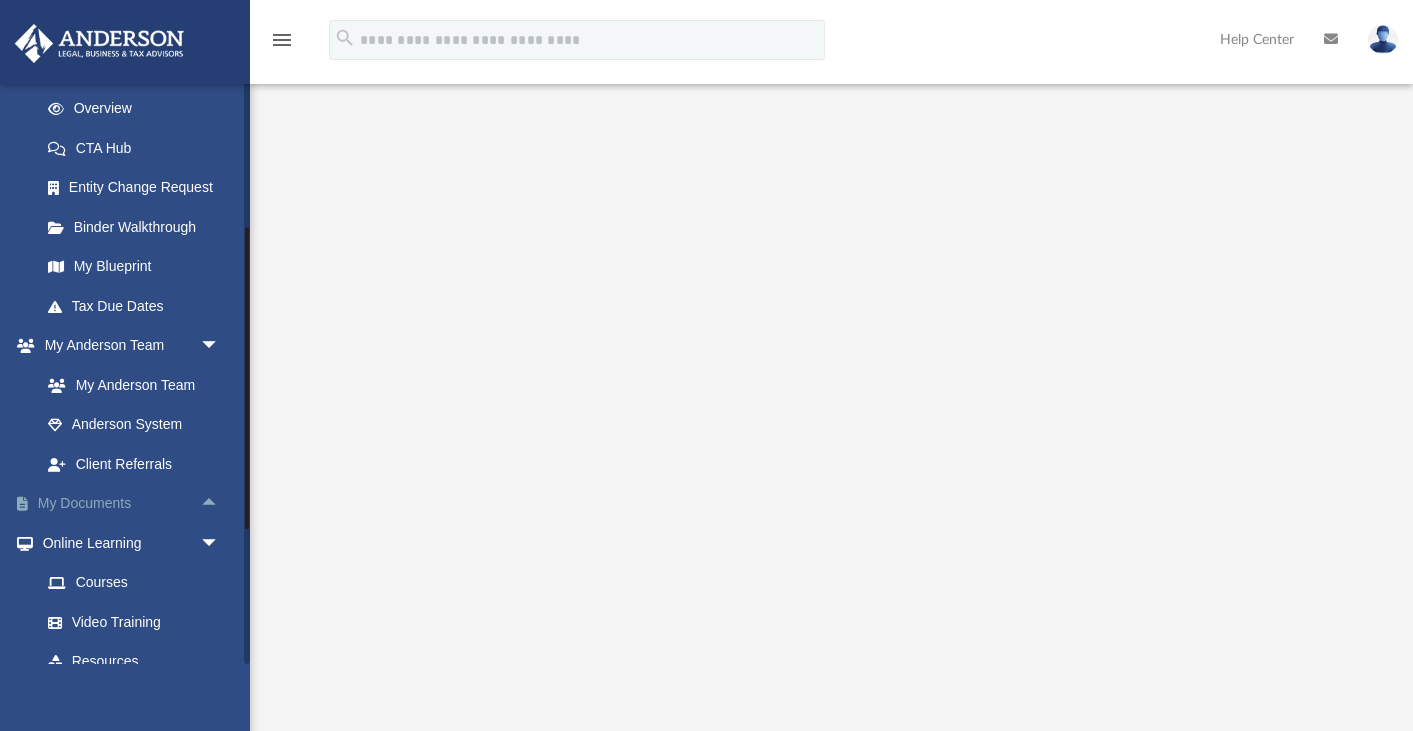 scroll, scrollTop: 602, scrollLeft: 0, axis: vertical 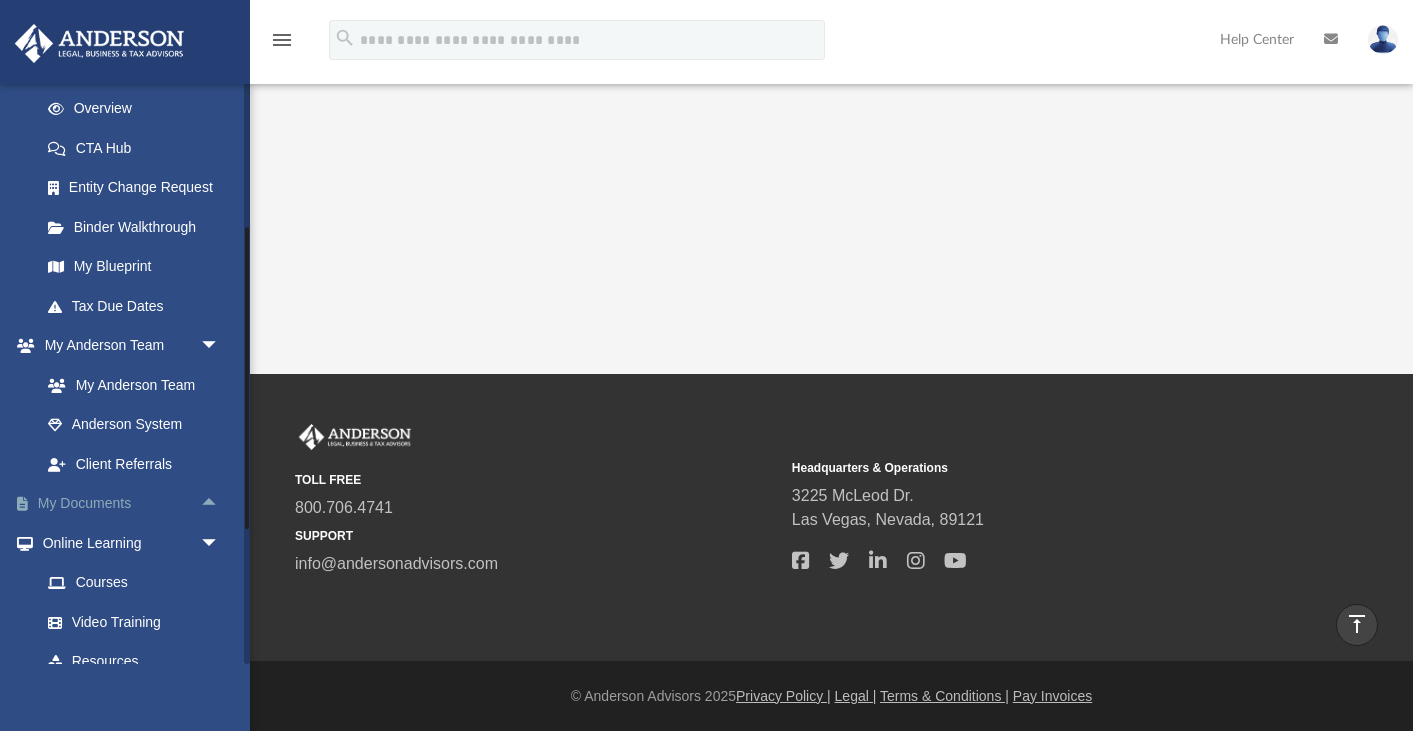 click at bounding box center (124, 41) 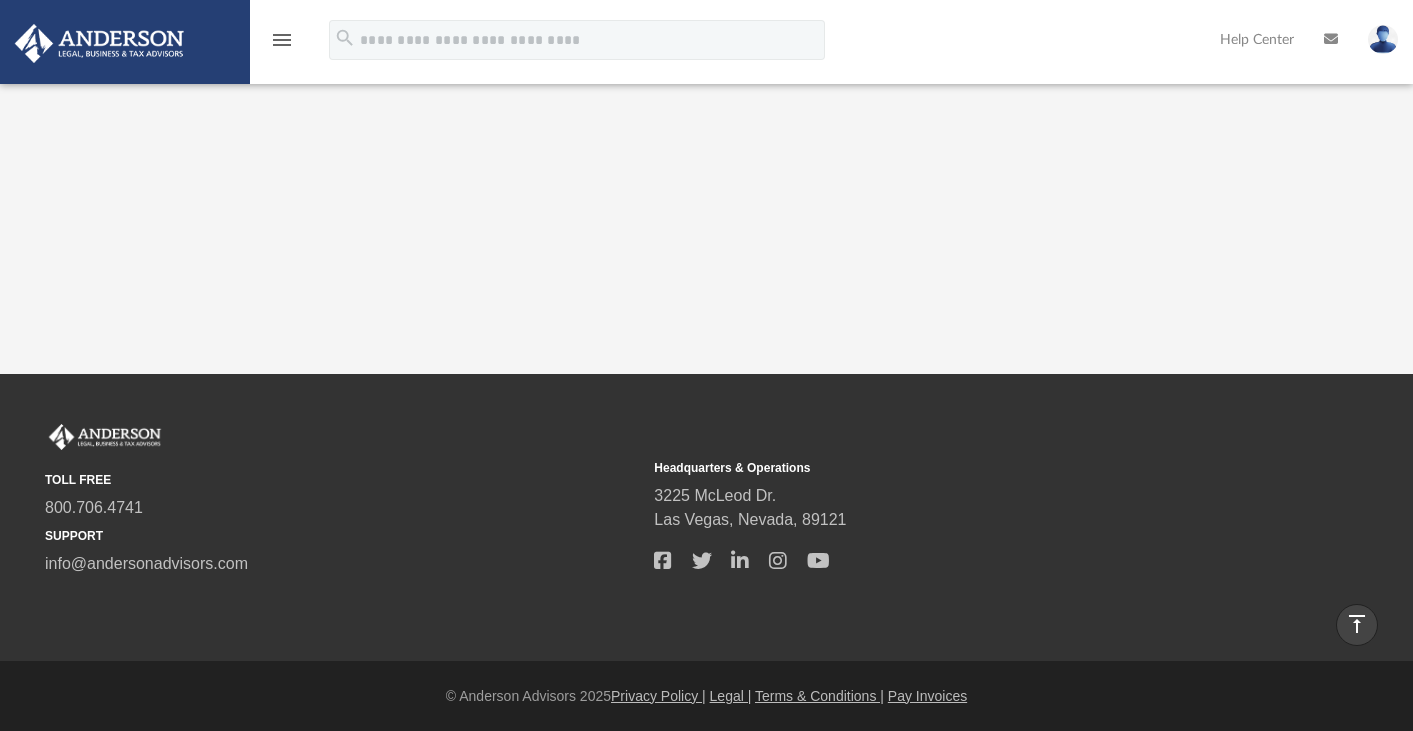 scroll, scrollTop: 473, scrollLeft: 0, axis: vertical 